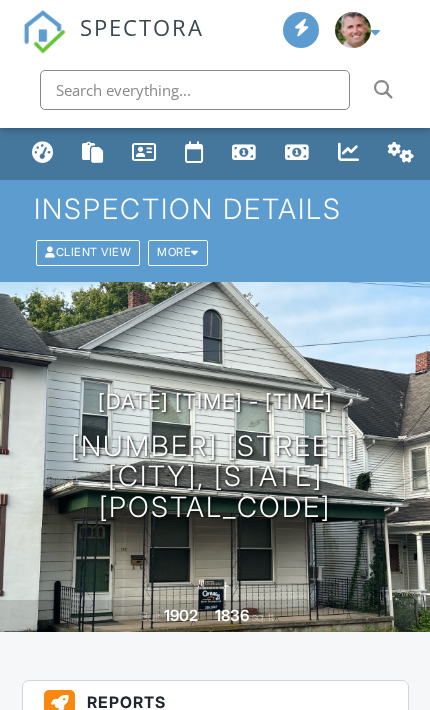 scroll, scrollTop: 495, scrollLeft: 0, axis: vertical 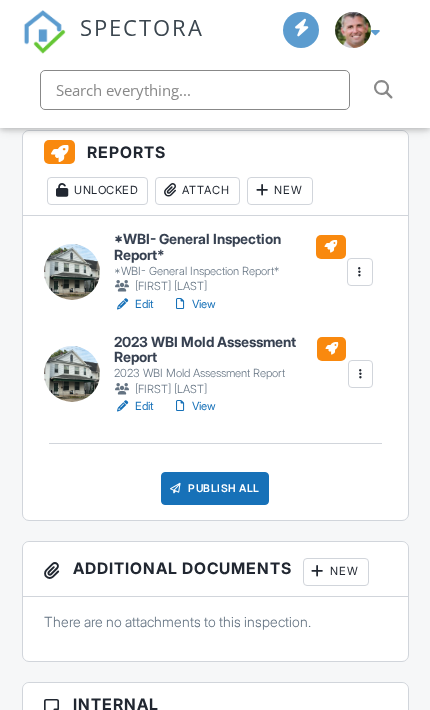 click at bounding box center (360, 374) 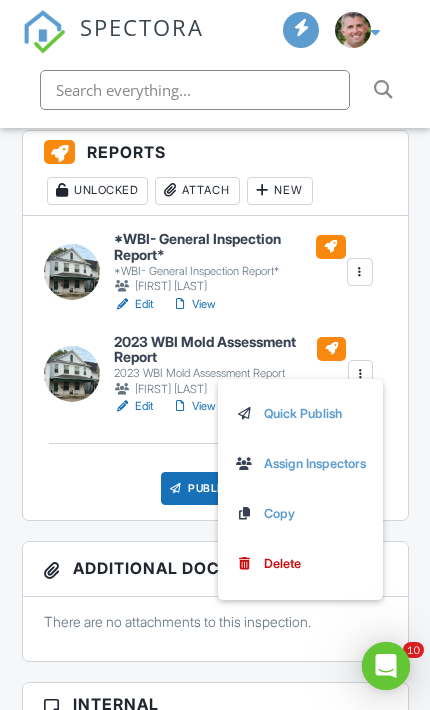 scroll, scrollTop: 0, scrollLeft: 0, axis: both 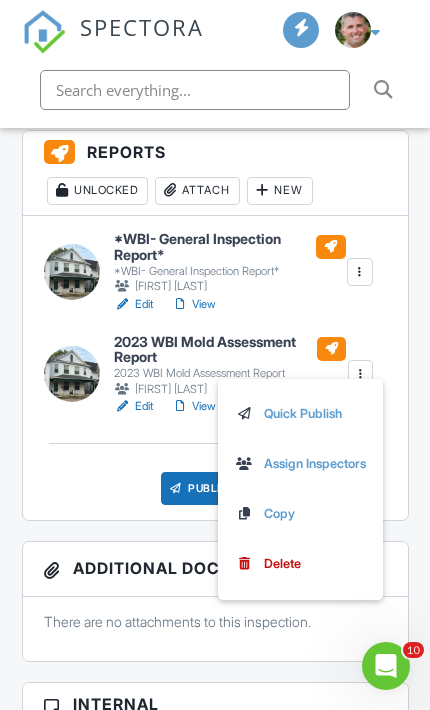 click on "Delete" at bounding box center (301, 564) 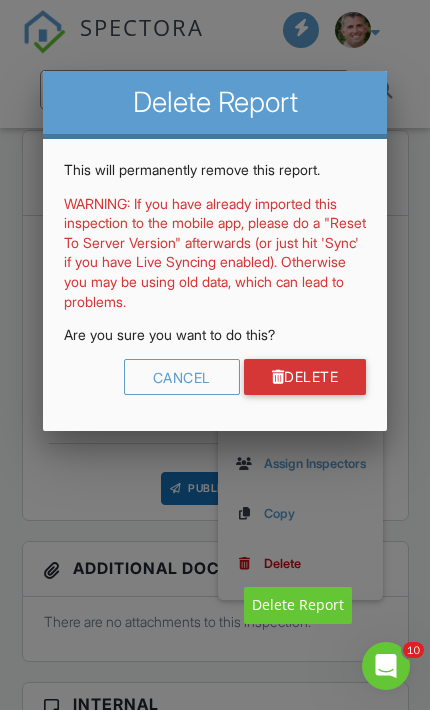 click at bounding box center (215, 344) 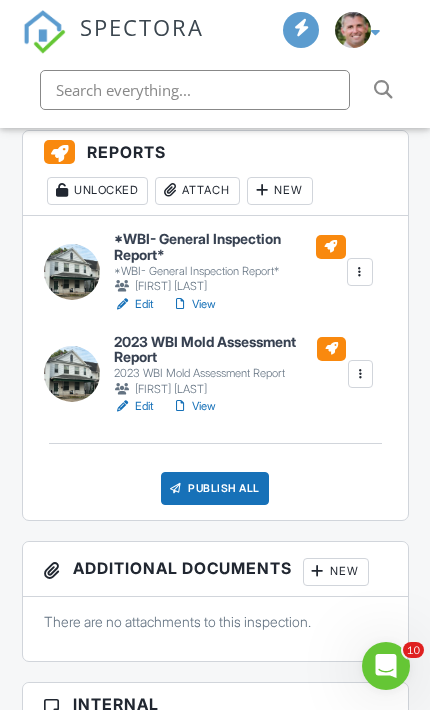 click at bounding box center (360, 374) 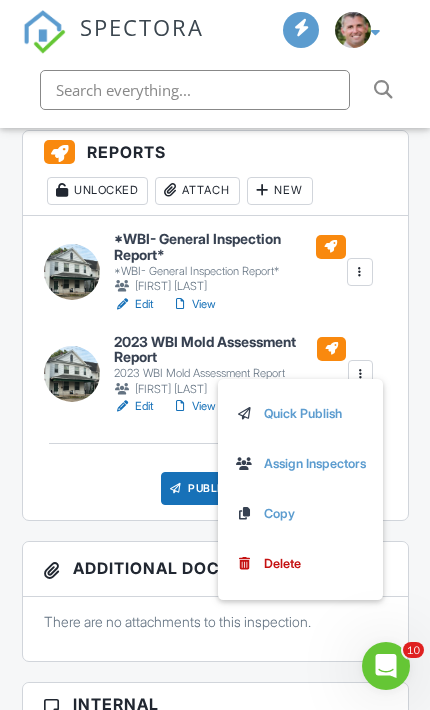click on "Delete" at bounding box center [301, 564] 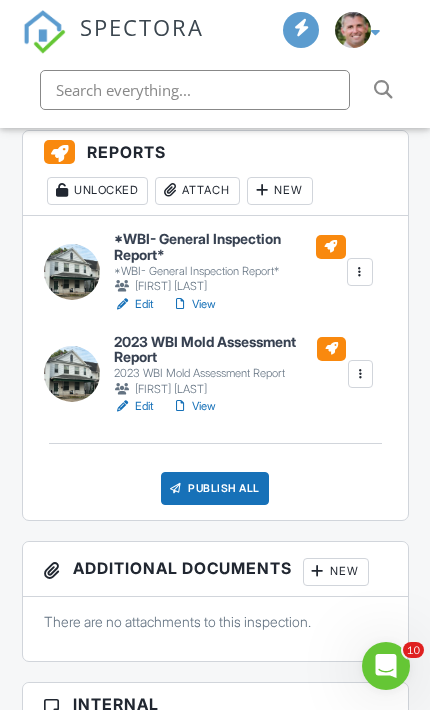 click at bounding box center (360, 374) 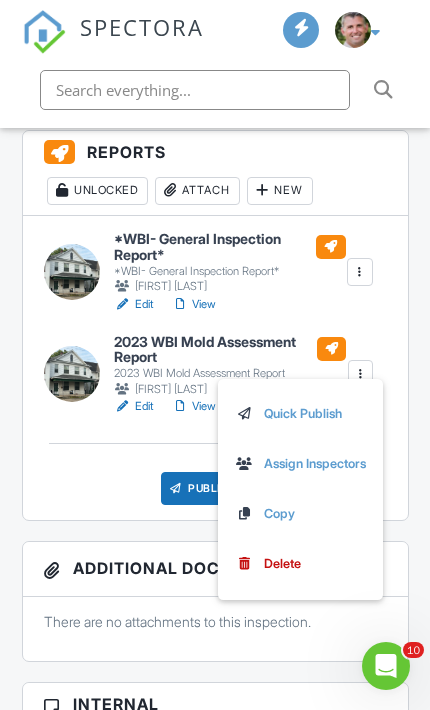 click on "Delete" at bounding box center [282, 564] 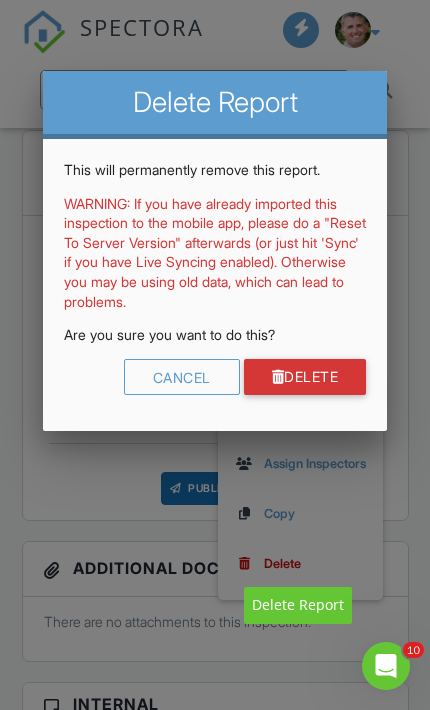 click on "Delete" at bounding box center (305, 377) 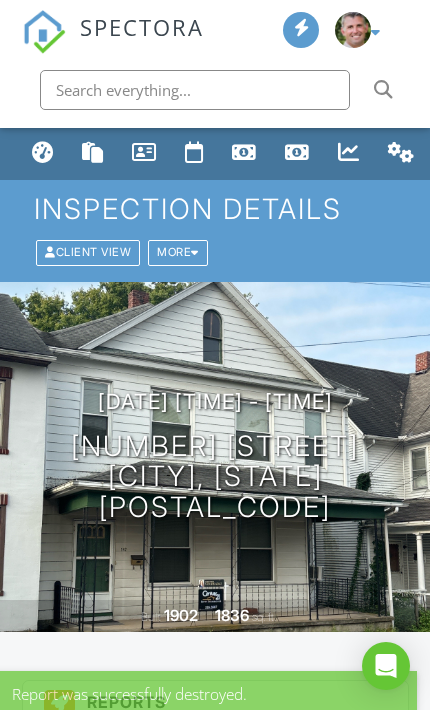 scroll, scrollTop: 166, scrollLeft: 0, axis: vertical 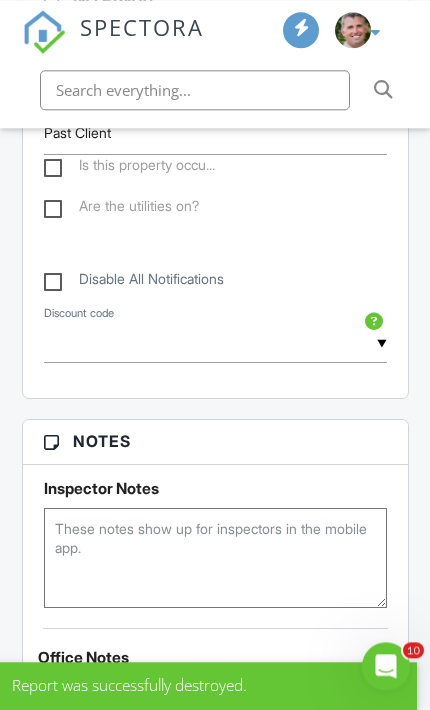 click on "Are the utilities on?" at bounding box center [121, 210] 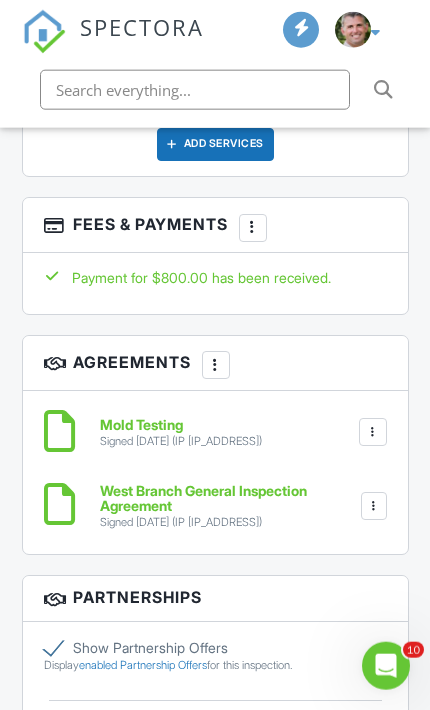 scroll, scrollTop: 3294, scrollLeft: 0, axis: vertical 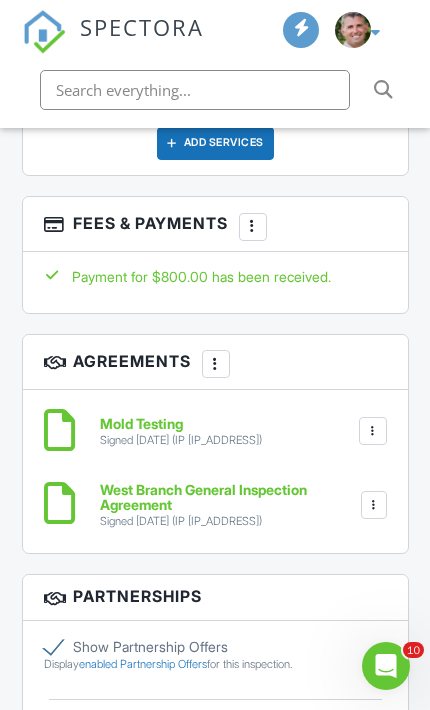 click at bounding box center [253, 227] 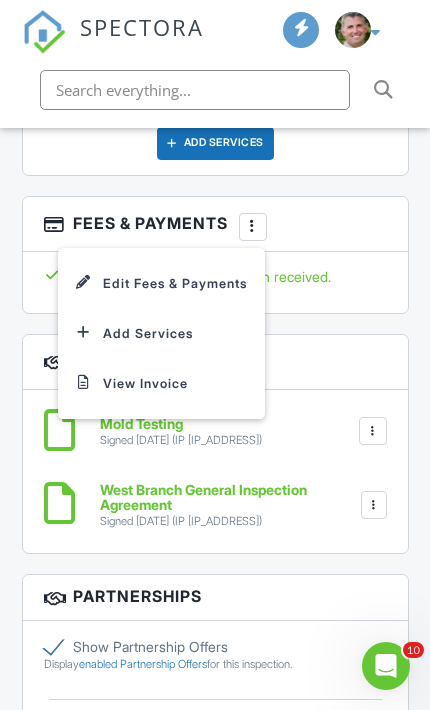 click on "Edit Fees & Payments" at bounding box center [161, 283] 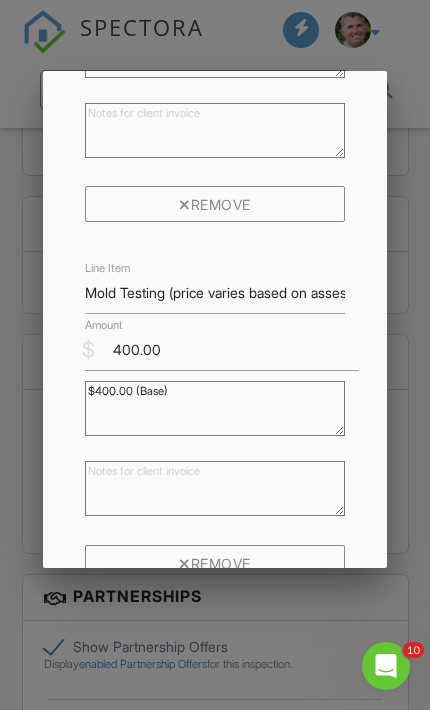 scroll, scrollTop: 314, scrollLeft: 0, axis: vertical 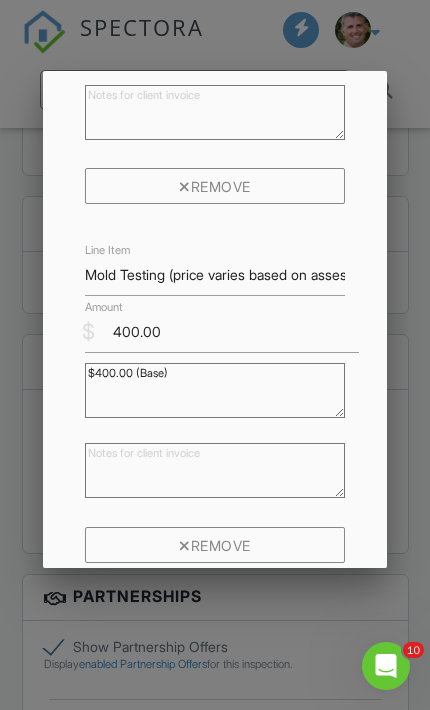 click on "Remove" at bounding box center [215, 545] 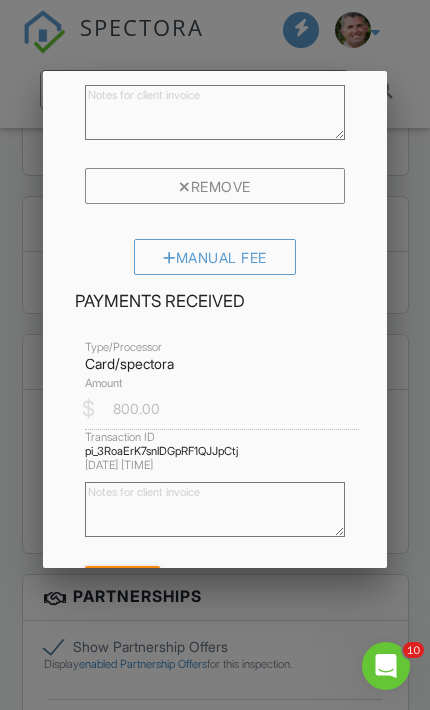 click on "Refund" at bounding box center (122, 577) 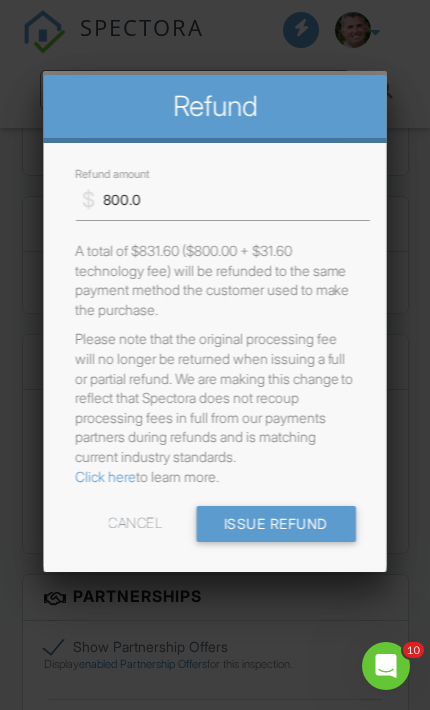 scroll, scrollTop: 0, scrollLeft: 0, axis: both 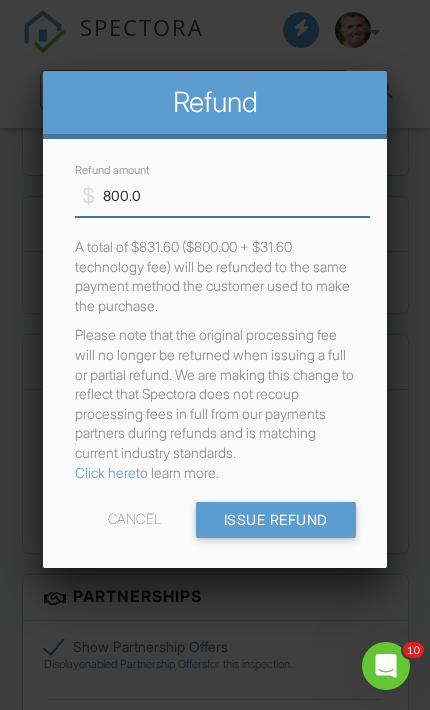 click on "800.0" at bounding box center [222, 195] 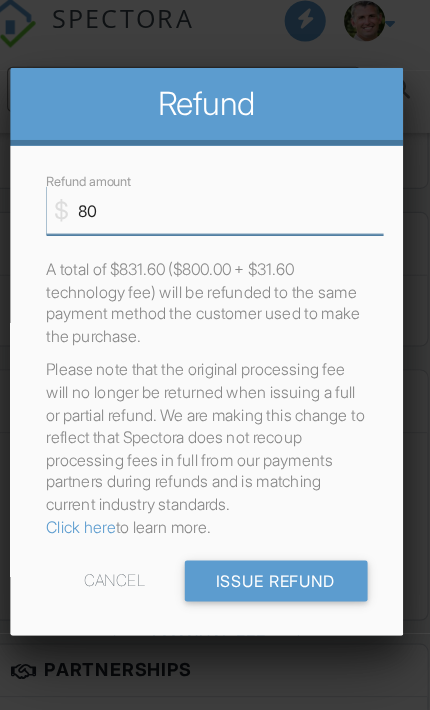 type on "8" 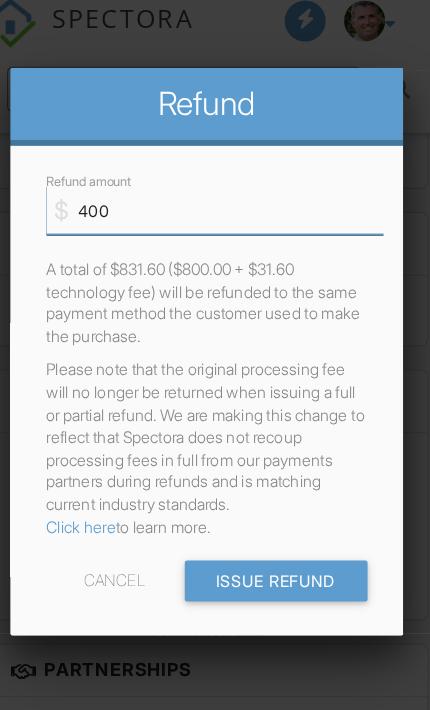 type on "400" 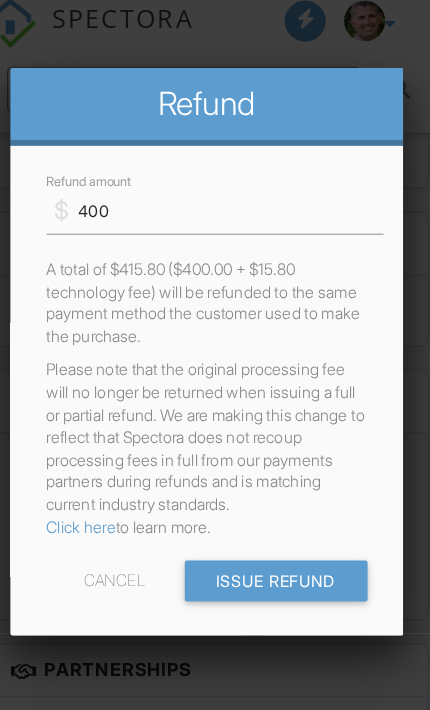 scroll, scrollTop: 3305, scrollLeft: 0, axis: vertical 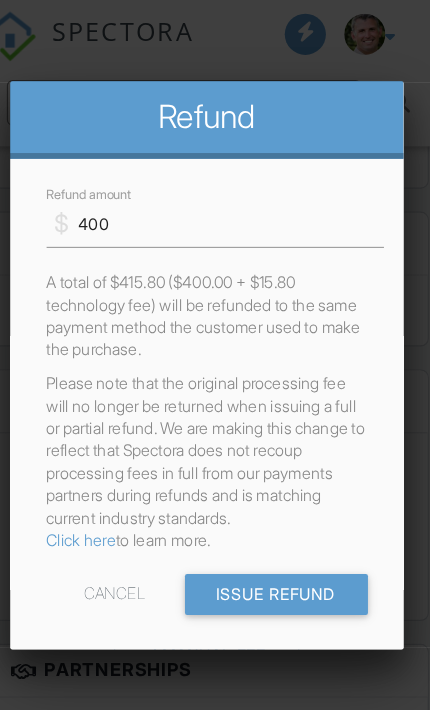 click on "Issue Refund" at bounding box center (276, 520) 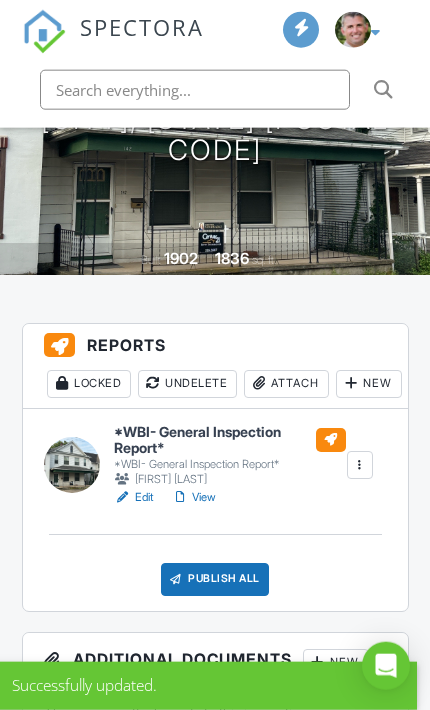 scroll, scrollTop: 1077, scrollLeft: 0, axis: vertical 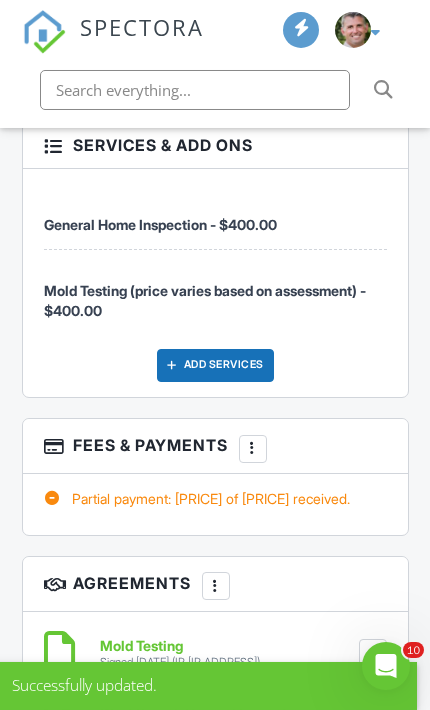 click at bounding box center (253, 449) 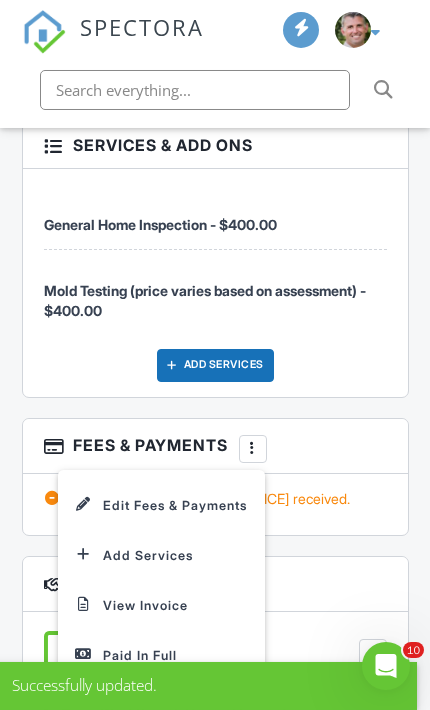 click on "Edit Fees & Payments" at bounding box center (161, 505) 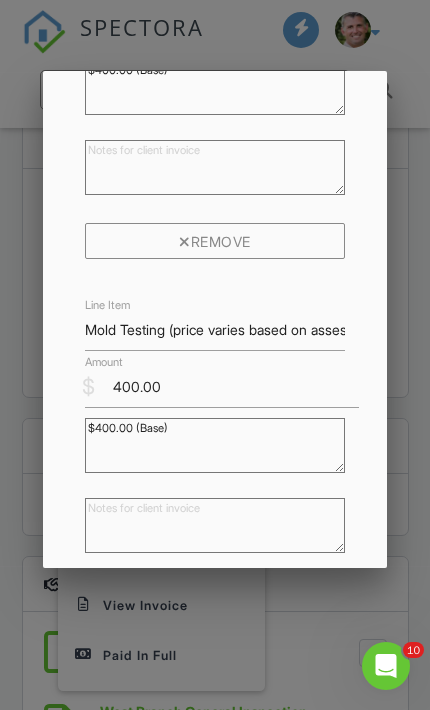 scroll, scrollTop: 280, scrollLeft: 0, axis: vertical 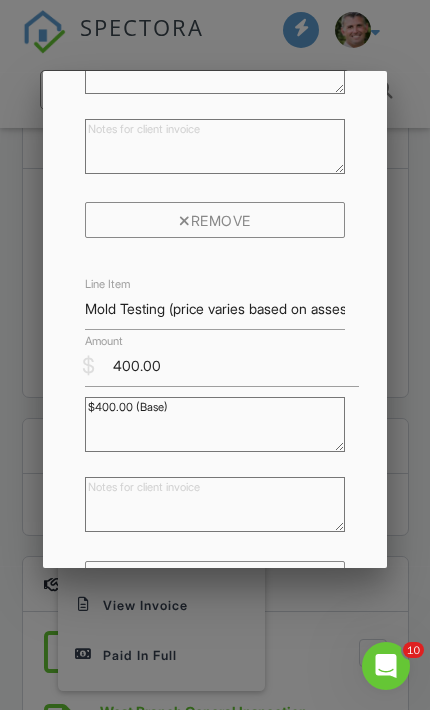 click on "Remove" at bounding box center [215, 579] 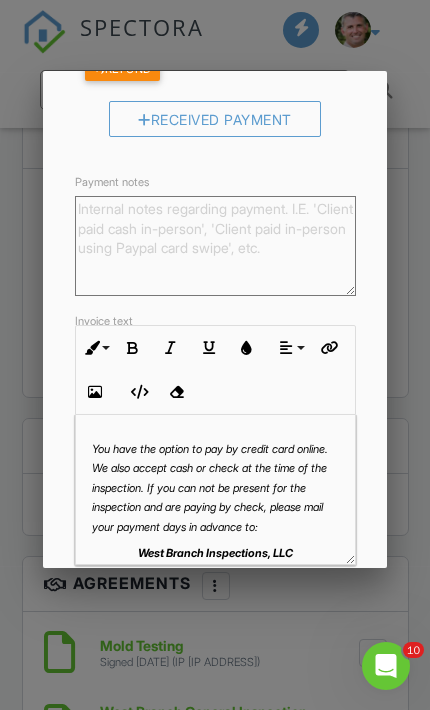 scroll, scrollTop: 819, scrollLeft: 0, axis: vertical 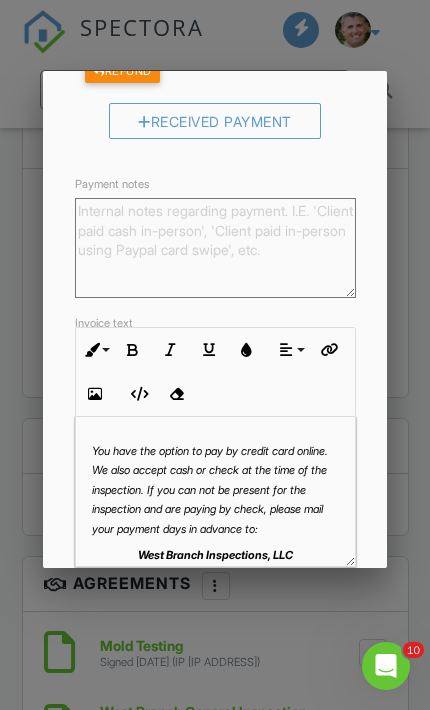 click on "Save" at bounding box center [320, 605] 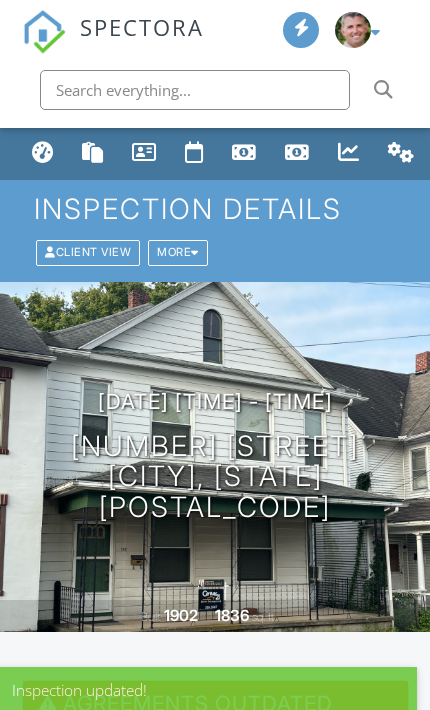 scroll, scrollTop: 210, scrollLeft: 0, axis: vertical 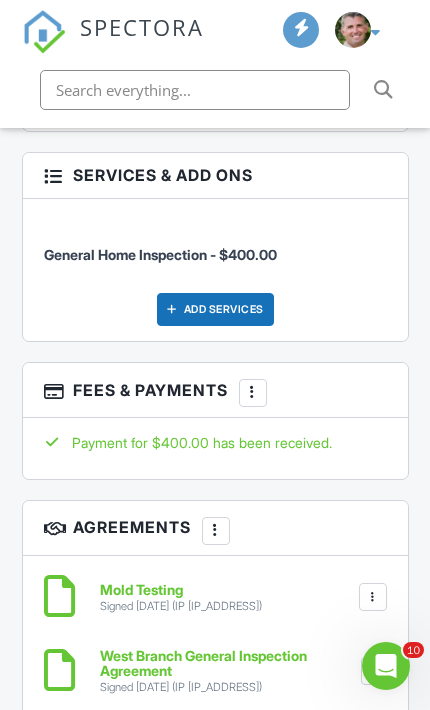click at bounding box center (373, 597) 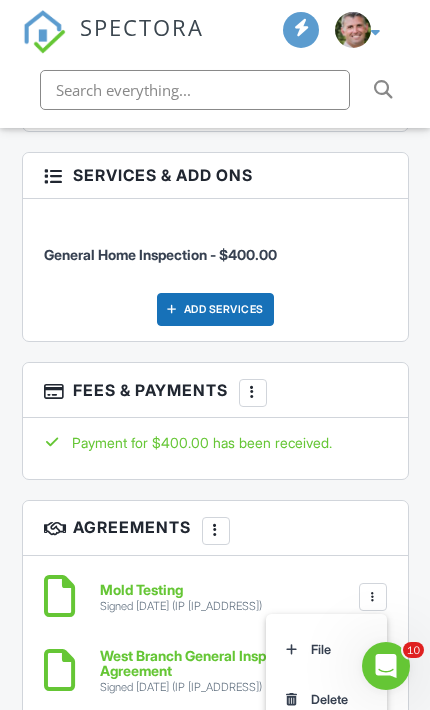 click on "Delete" at bounding box center [326, 700] 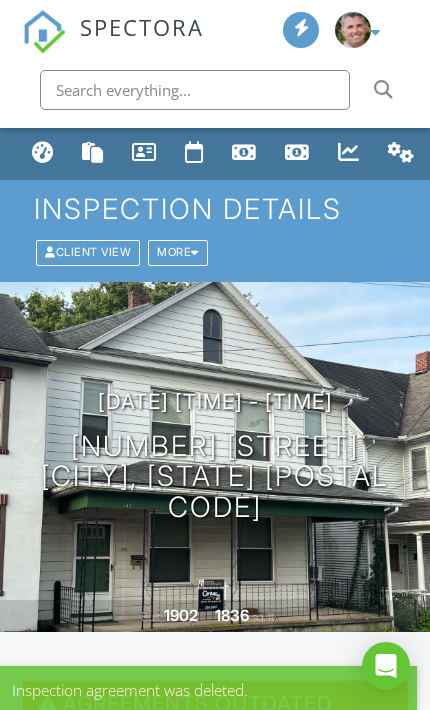 scroll, scrollTop: 346, scrollLeft: 0, axis: vertical 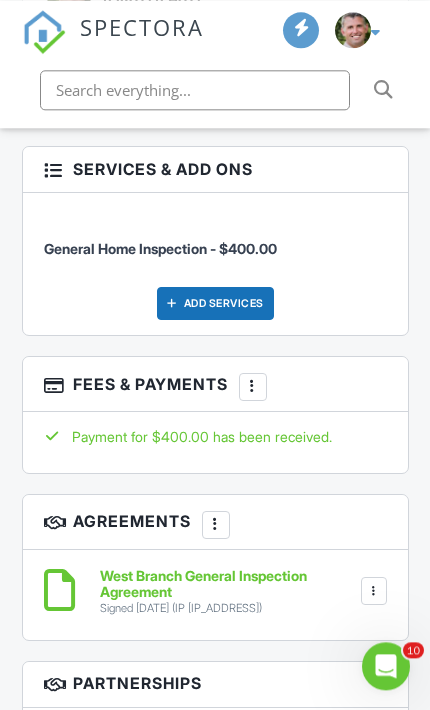 click at bounding box center (253, 387) 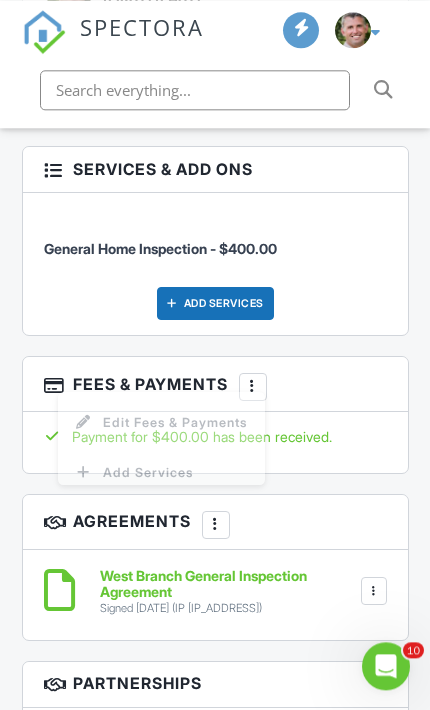 scroll, scrollTop: 3327, scrollLeft: 0, axis: vertical 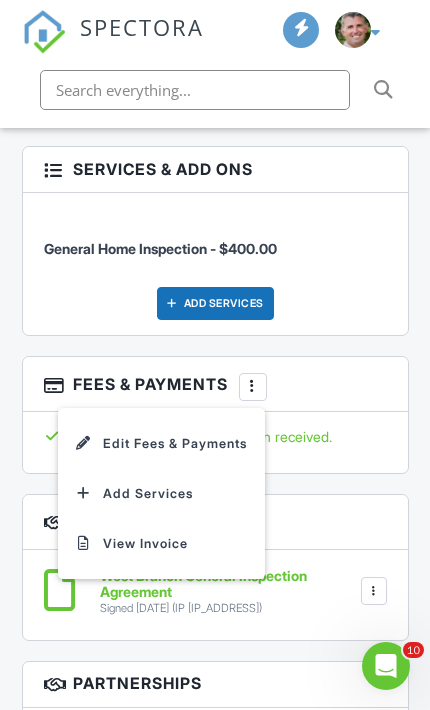 click on "View Invoice" at bounding box center (161, 543) 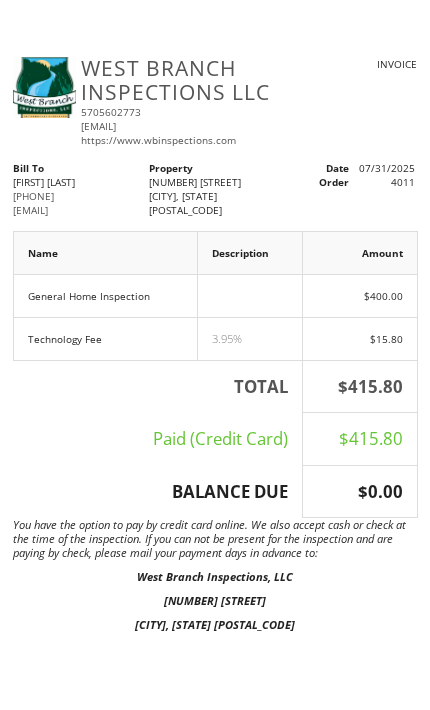 scroll, scrollTop: 0, scrollLeft: 0, axis: both 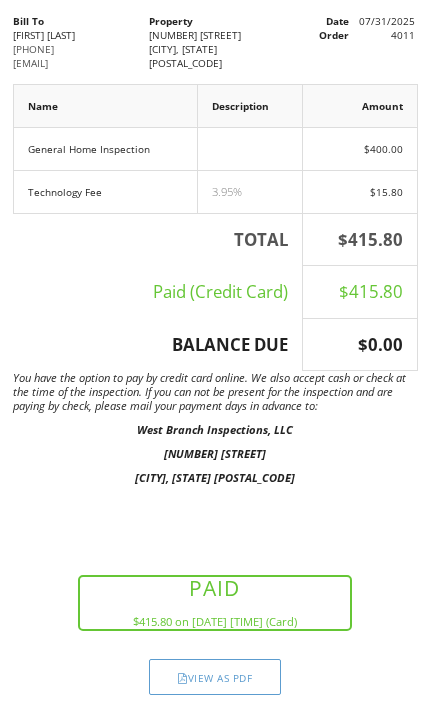 click on "View as PDF" at bounding box center (215, 677) 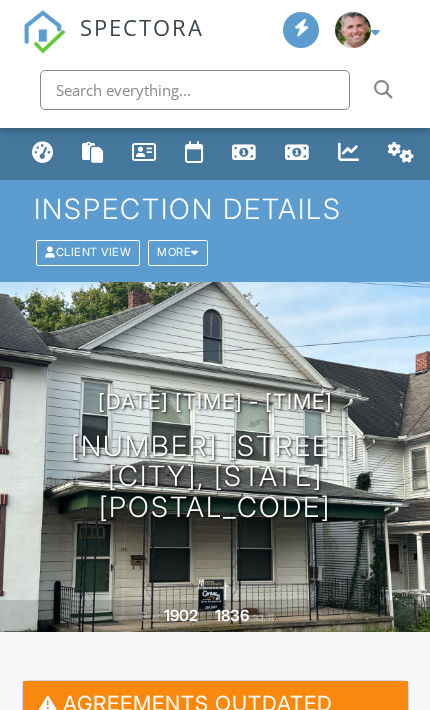 scroll, scrollTop: 509, scrollLeft: 0, axis: vertical 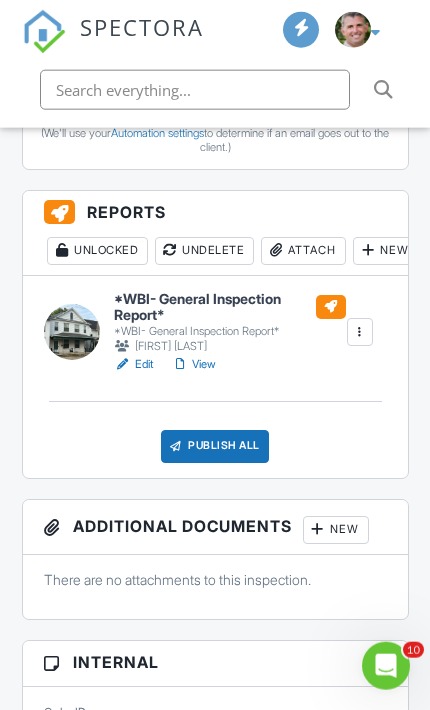 click on "New" at bounding box center (336, 530) 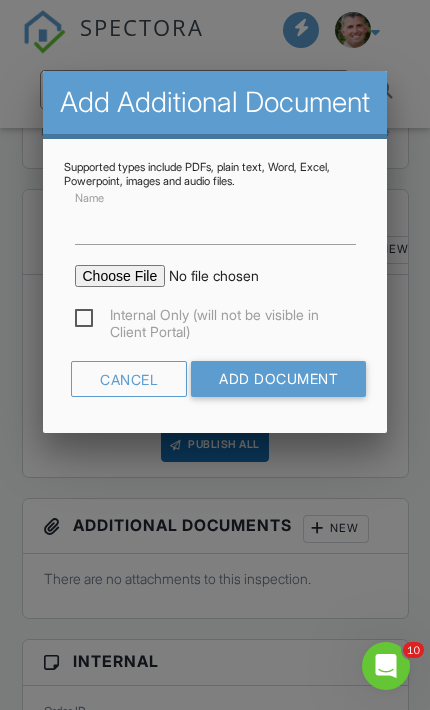 click at bounding box center [228, 276] 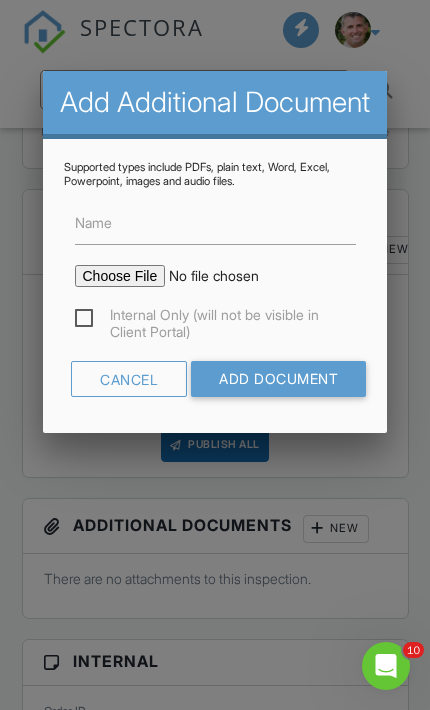 scroll, scrollTop: 769, scrollLeft: 0, axis: vertical 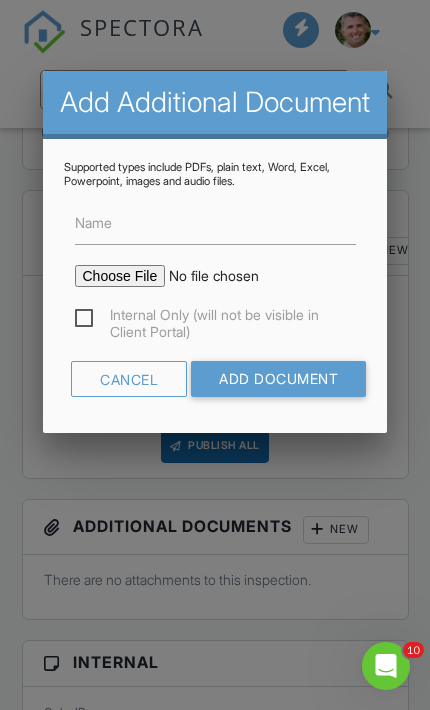 type on "C:\fakepath\Invoice - [DATE] [TIME] - [NUMBER] [STREET].pdf" 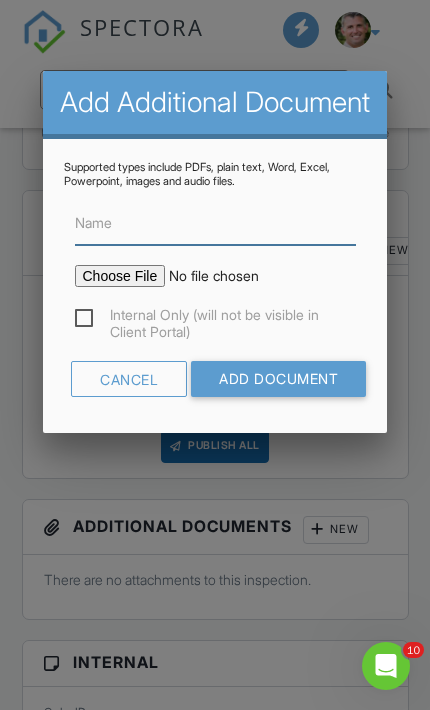 click on "Name" at bounding box center [215, 223] 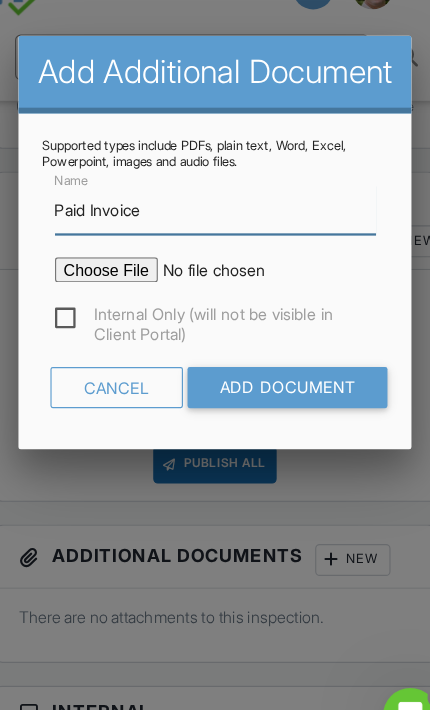 type on "Paid Invoice" 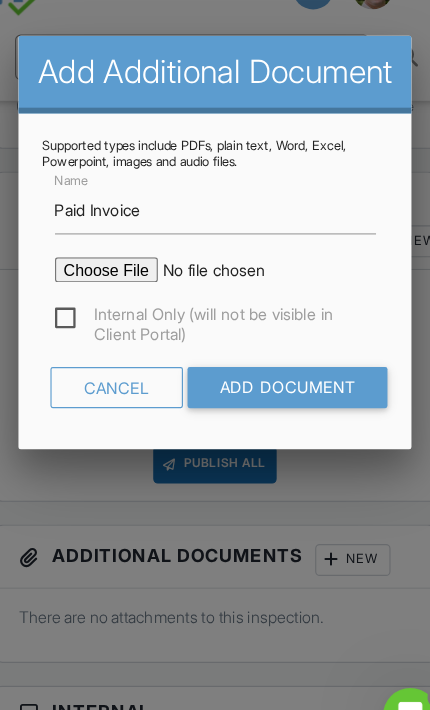 click on "Add Document" at bounding box center (278, 379) 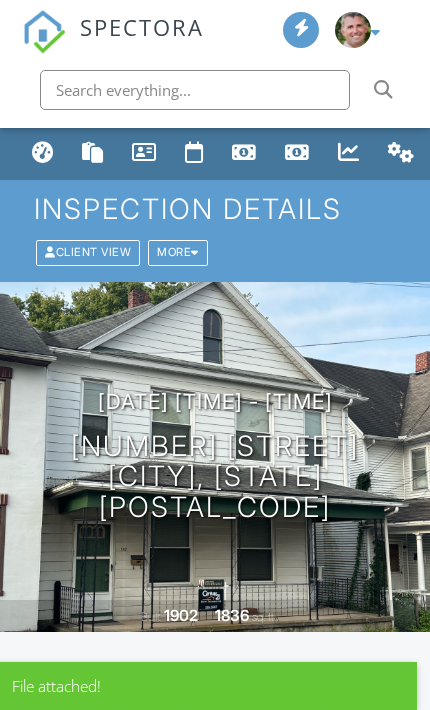 scroll, scrollTop: 0, scrollLeft: 0, axis: both 